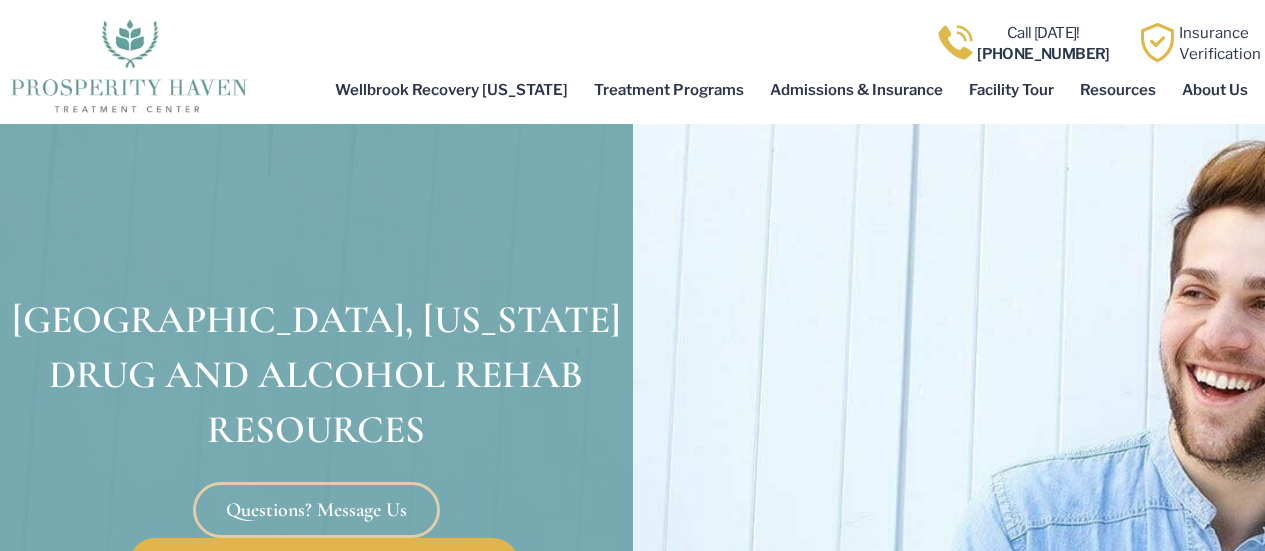 scroll, scrollTop: 0, scrollLeft: 0, axis: both 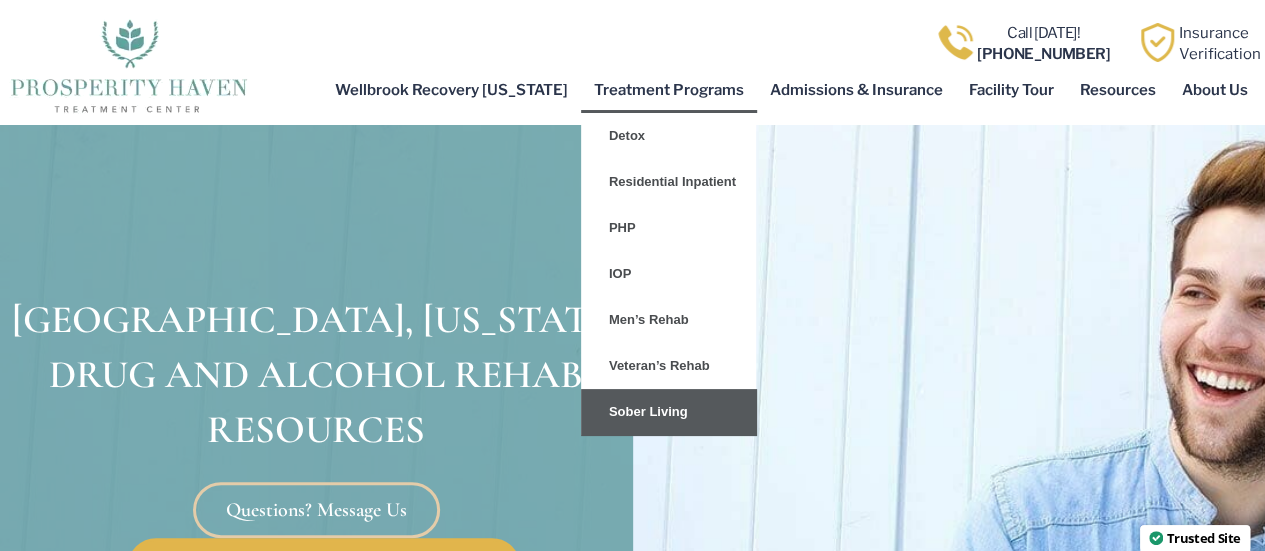 click on "Sober Living" 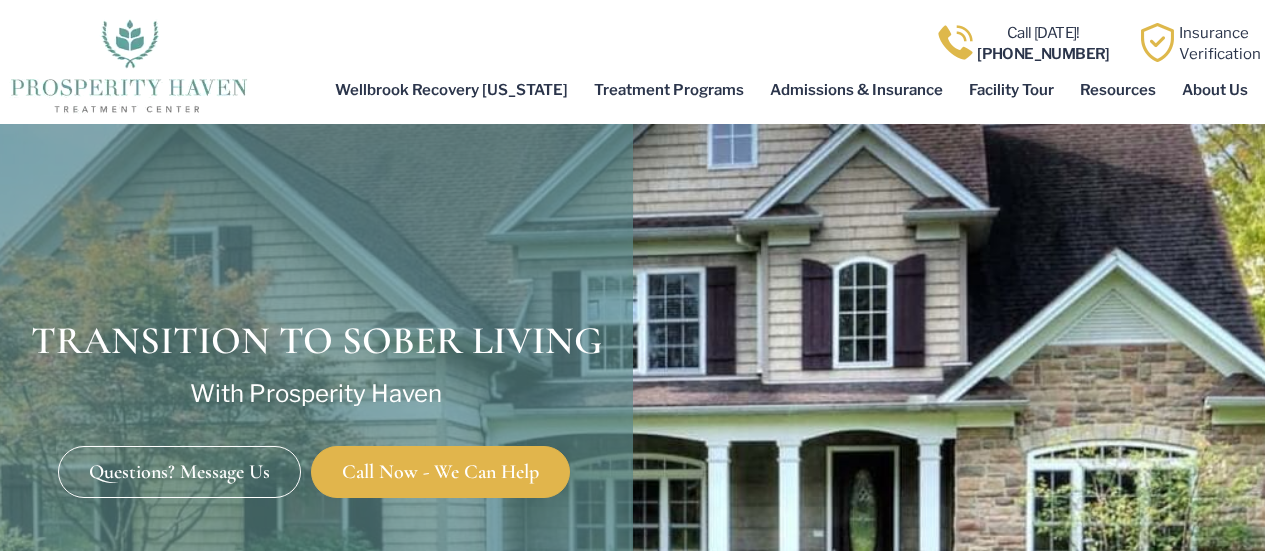 scroll, scrollTop: 0, scrollLeft: 0, axis: both 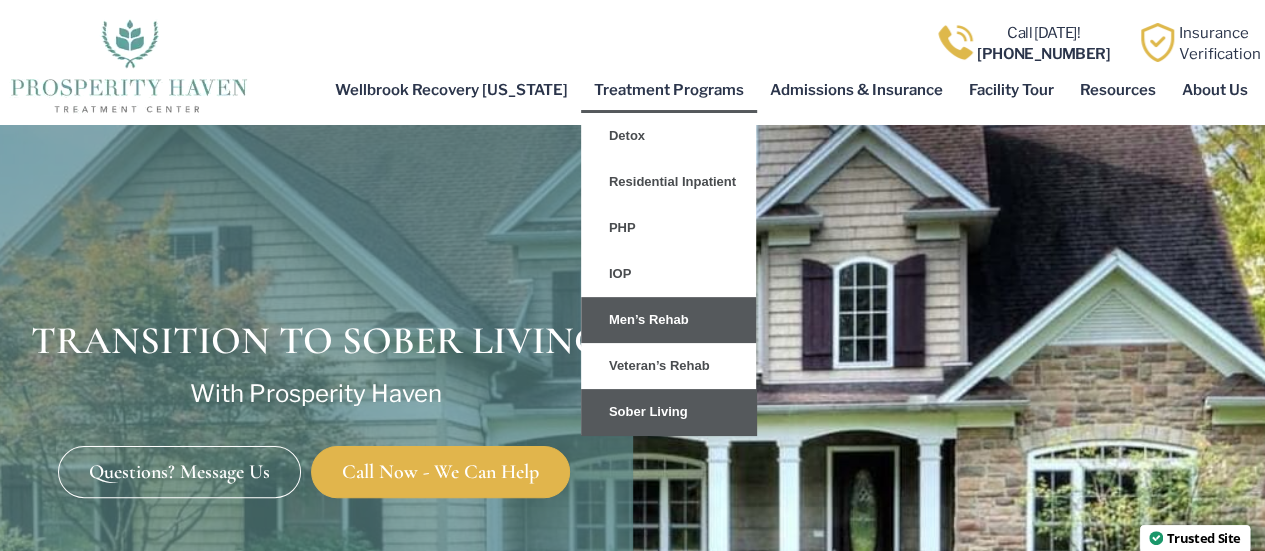 click on "Men’s Rehab" 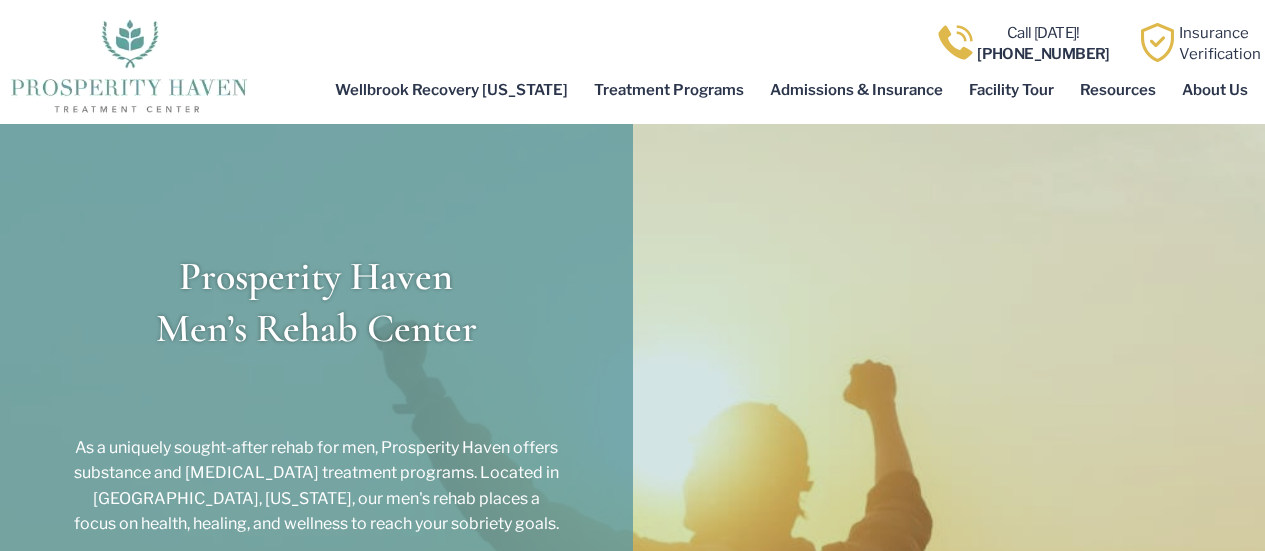 scroll, scrollTop: 0, scrollLeft: 0, axis: both 